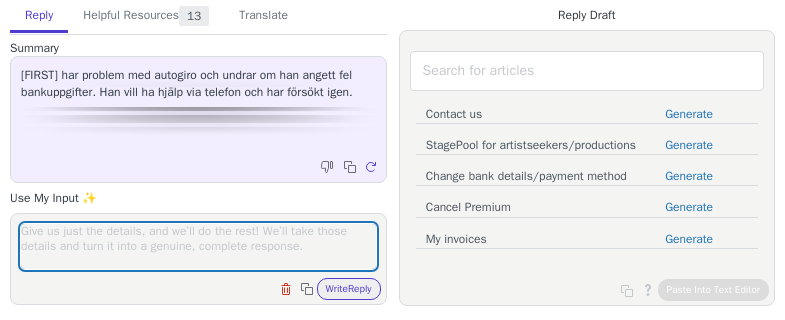 scroll, scrollTop: 0, scrollLeft: 0, axis: both 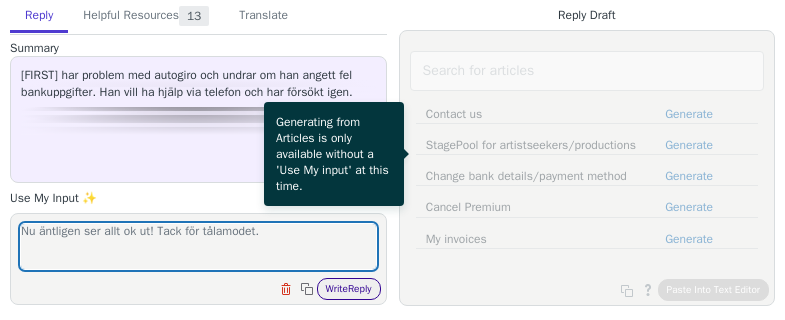 type on "Nu äntligen ser allt ok ut! Tack för tålamodet." 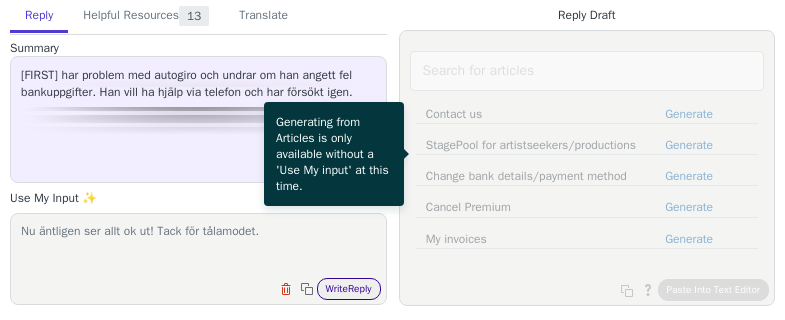 click on "Write  Reply" at bounding box center (349, 289) 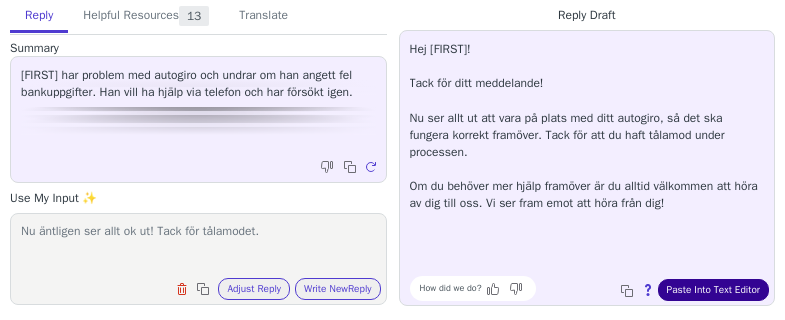 click on "Paste Into Text Editor" at bounding box center [713, 290] 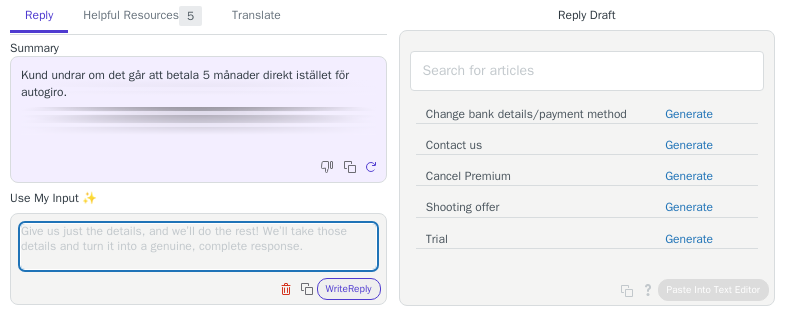 scroll, scrollTop: 0, scrollLeft: 0, axis: both 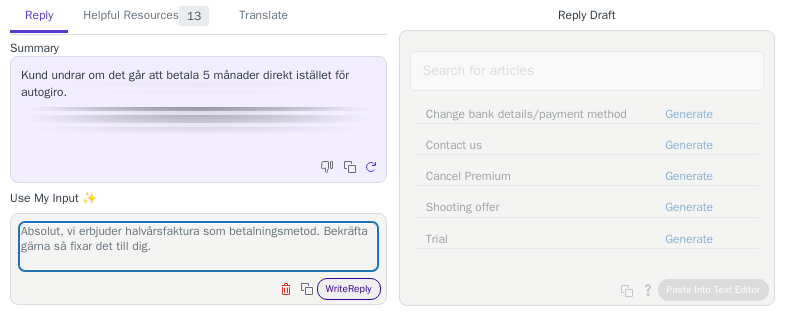 type on "Absolut, vi erbjuder halvårsfaktura som betalningsmetod. Bekräfta gärna så fixar det till dig." 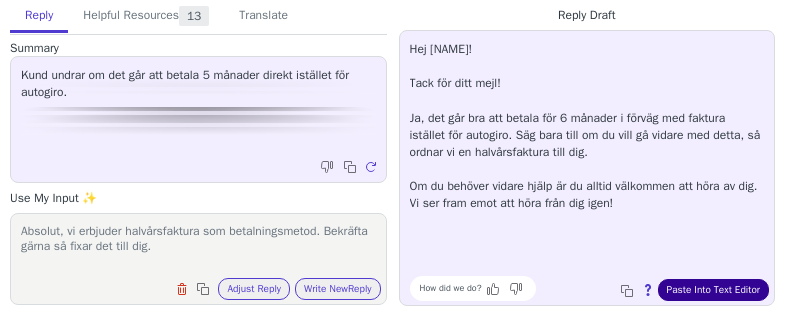 click on "Paste Into Text Editor" at bounding box center [713, 290] 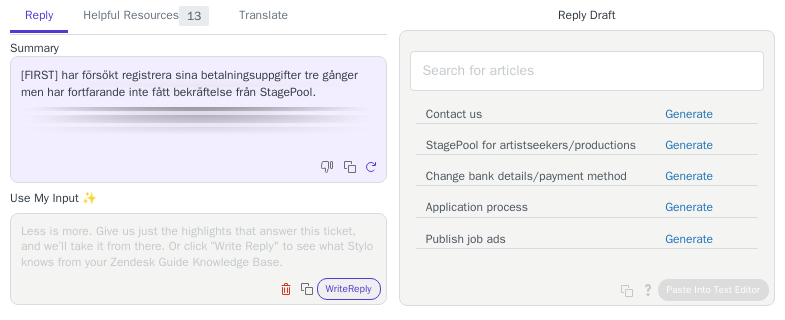 scroll, scrollTop: 0, scrollLeft: 0, axis: both 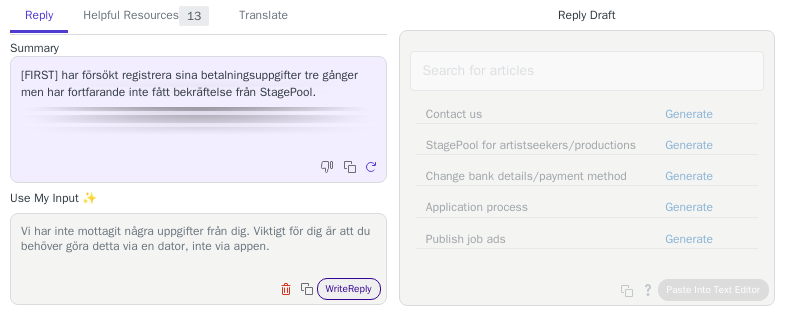 type on "Vi har inte mottagit några uppgifter från dig. Viktigt för dig är att du behöver göra detta via en dator, inte via appen." 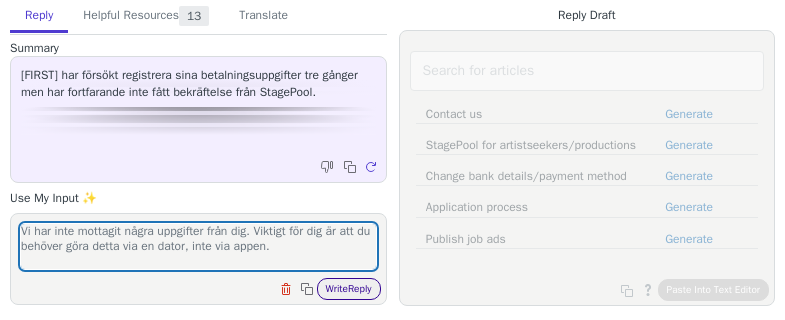 click on "Write  Reply" at bounding box center (349, 289) 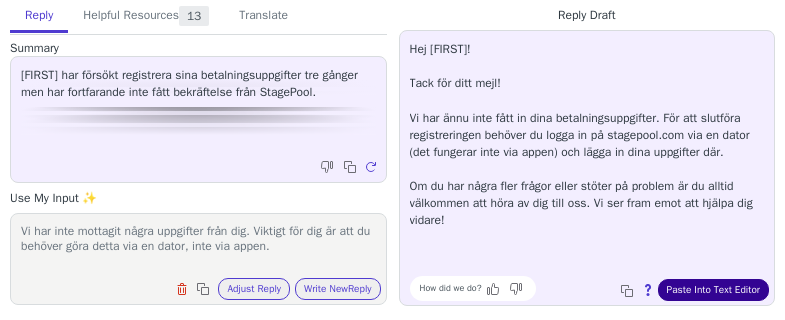 drag, startPoint x: 725, startPoint y: 294, endPoint x: 701, endPoint y: 292, distance: 24.083189 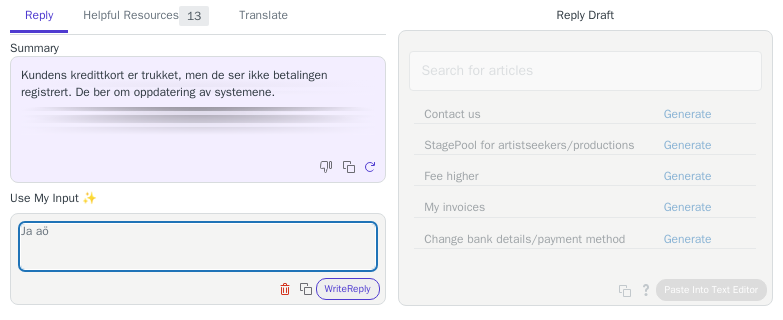 scroll, scrollTop: 0, scrollLeft: 0, axis: both 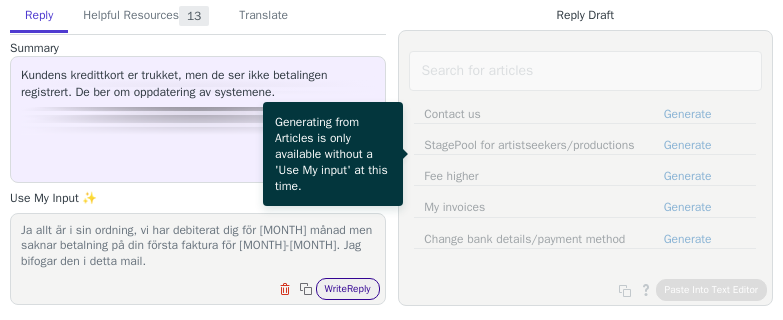 type on "Ja allt är i sin ordning, vi har debiterat dig för [MONTH] månad men saknar betalning på din första faktura för [MONTH]-[MONTH]. Jag bifogar den i detta mail." 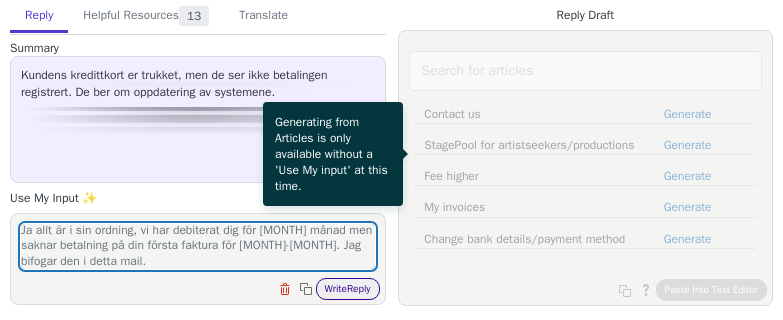 click on "Write  Reply" at bounding box center [348, 289] 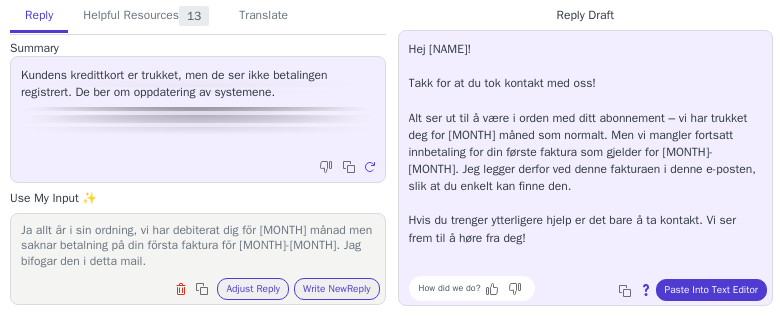 click on "Hej [NAME]! Takk for at du tok kontakt med oss! Alt ser ut til å være i orden med ditt abonnement – vi har trukket deg for [MONTH] måned som normalt. Men vi mangler fortsatt innbetaling for din første faktura som gjelder for [MONTH]-[MONTH]. Jeg legger derfor ved denne fakturaen i denne e-posten, slik at du enkelt kan finne den. Hvis du trenger ytterligere hjelp er det bare å ta kontakt. Vi ser frem til å høre fra deg! How did we do?   Copy to clipboard About this reply Paste Into Text Editor" at bounding box center [586, 168] 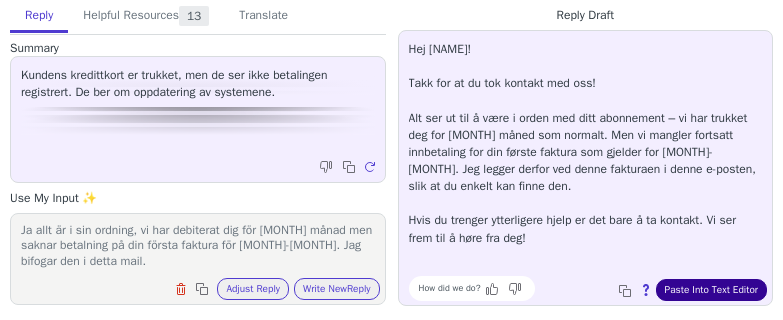 click on "Paste Into Text Editor" at bounding box center [711, 290] 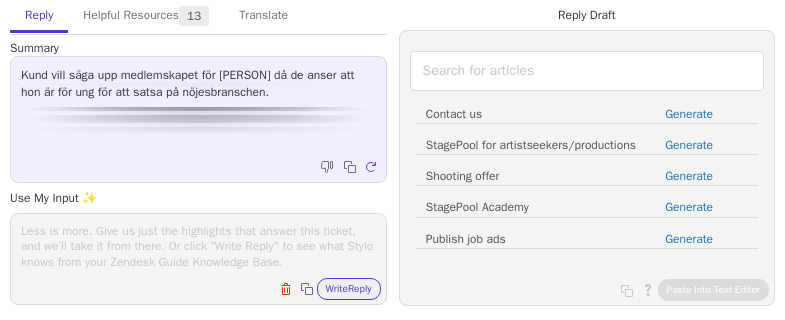 scroll, scrollTop: 0, scrollLeft: 0, axis: both 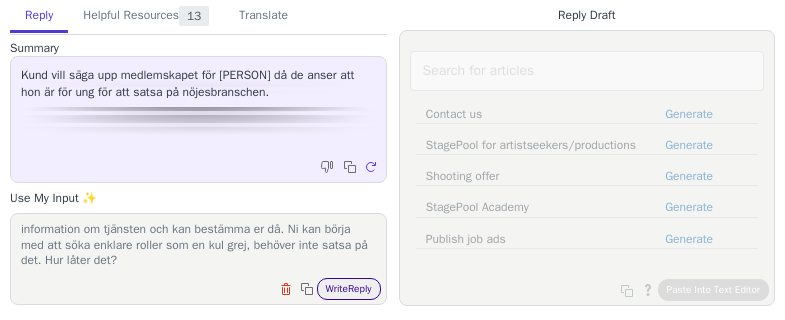 type on "Om ni vill kan ni avvakta till efter webbinariet imorgon så får ni mer information om tjänsten och kan bestämma er då. Ni kan börja med att söka enklare roller som en kul grej, behöver inte satsa på det. Hur låter det?" 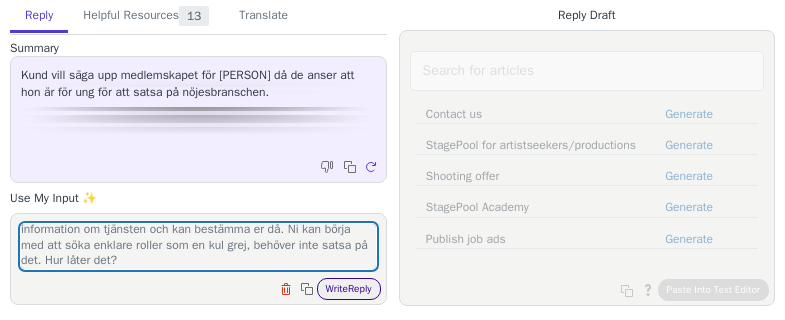 click on "Write  Reply" at bounding box center [349, 289] 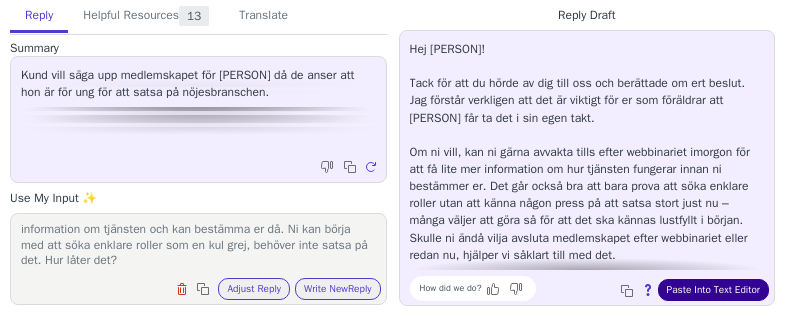 click on "Paste Into Text Editor" at bounding box center (713, 290) 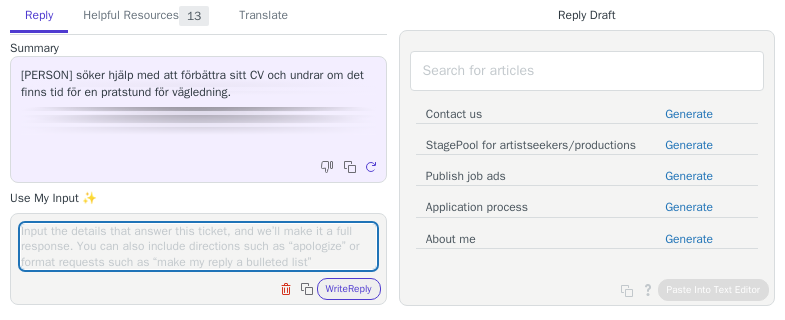 scroll, scrollTop: 0, scrollLeft: 0, axis: both 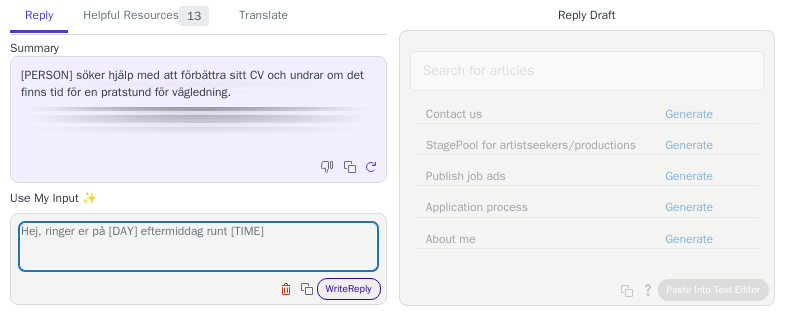 type on "Hej, ringer er på [DAY] eftermiddag runt [TIME]" 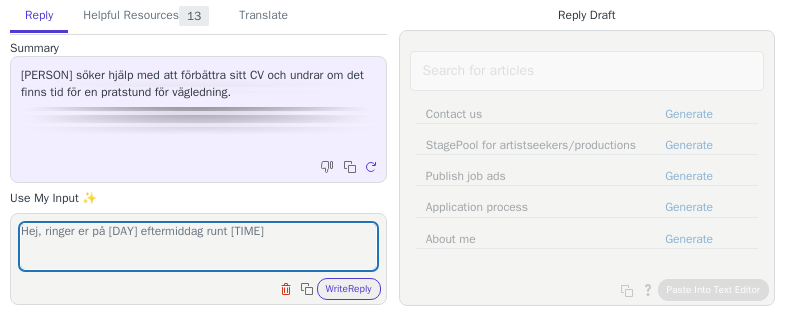 drag, startPoint x: 334, startPoint y: 283, endPoint x: 329, endPoint y: 269, distance: 14.866069 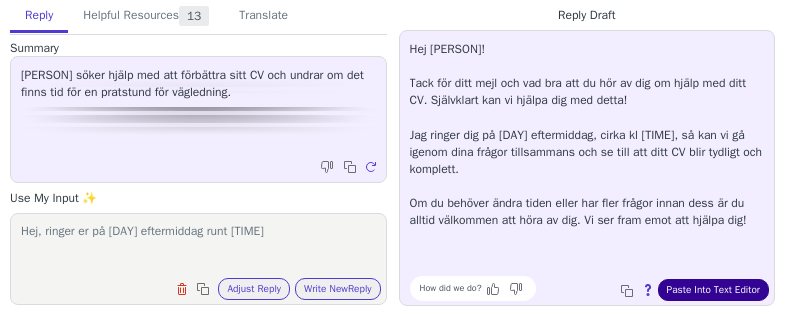 drag, startPoint x: 698, startPoint y: 284, endPoint x: 672, endPoint y: 284, distance: 26 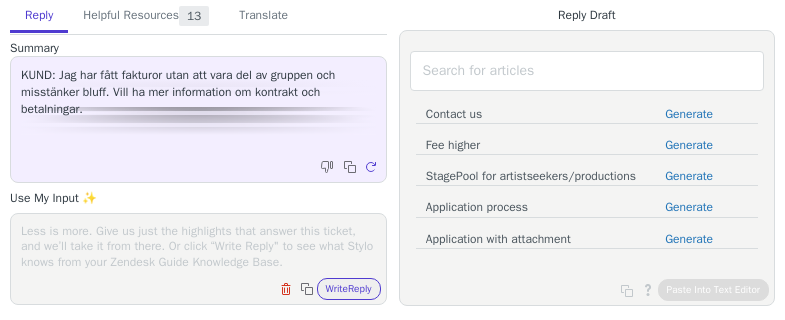 scroll, scrollTop: 0, scrollLeft: 0, axis: both 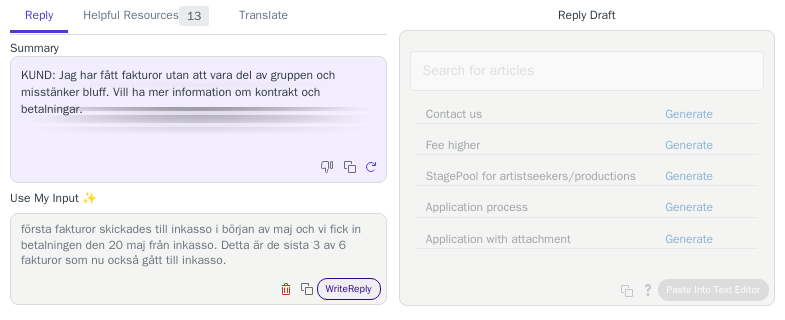type on "Ja, detta berör 3 andra fakturor som du inte har betalat. Dina 3 första fakturor skickades till inkasso i början av maj och vi fick in betalningen den 20 maj från inkasso. Detta är de sista 3 av 6 fakturor som nu också gått till inkasso." 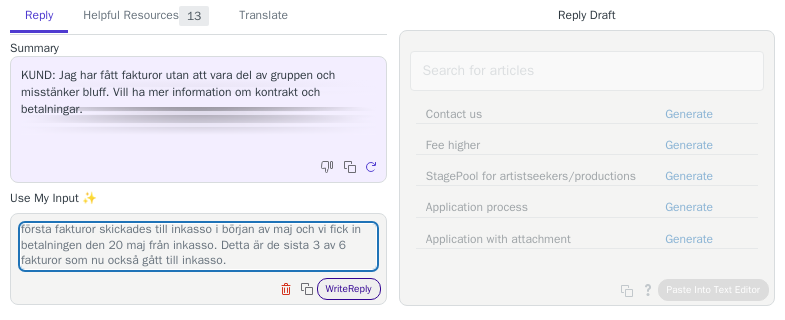 click on "Write  Reply" at bounding box center [349, 289] 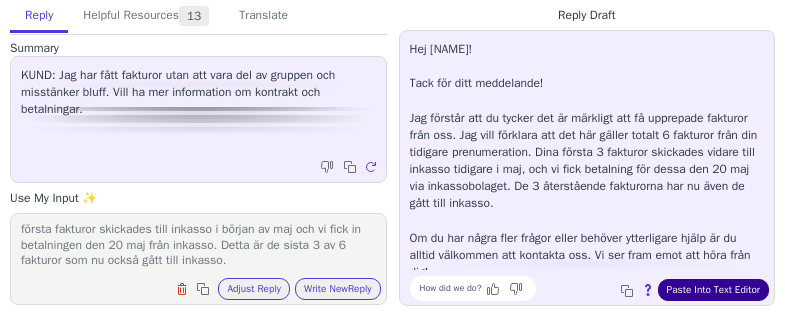click on "Paste Into Text Editor" at bounding box center (713, 290) 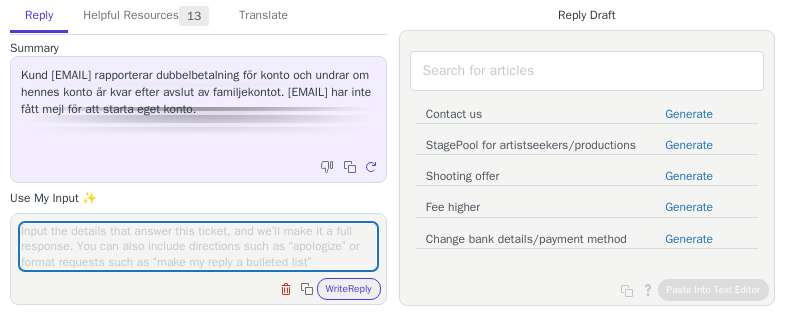 scroll, scrollTop: 0, scrollLeft: 0, axis: both 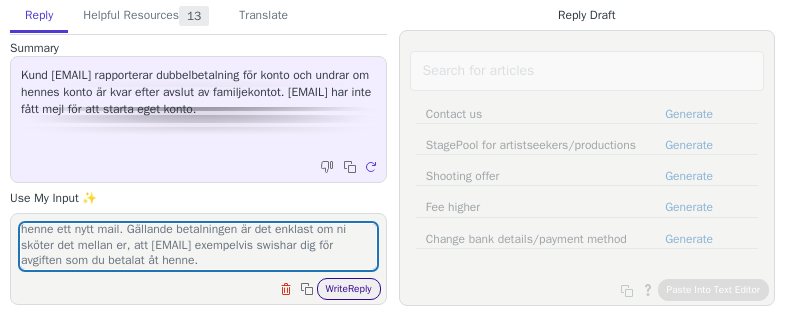 type on "Hej, inser att jag hade fel mailadress till [EMAIL]. Har nu skickat henne ett nytt mail. Gällande betalningen är det enklast om ni sköter det mellan er, att [EMAIL] exempelvis swishar dig för avgiften som du betalat åt henne." 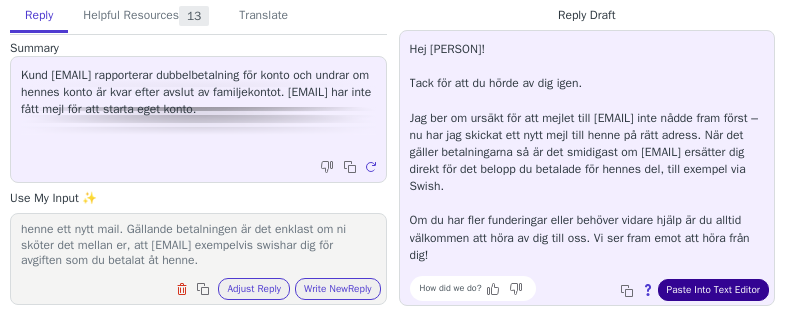 click on "Paste Into Text Editor" at bounding box center [713, 290] 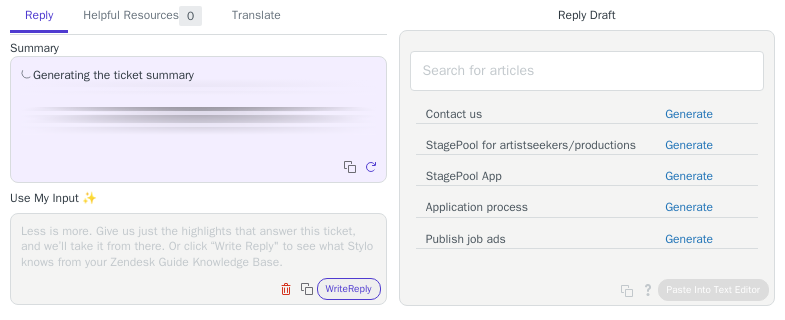 scroll, scrollTop: 0, scrollLeft: 0, axis: both 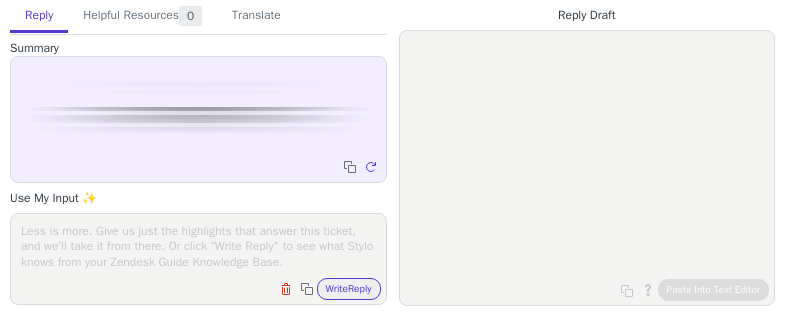 click at bounding box center [198, 246] 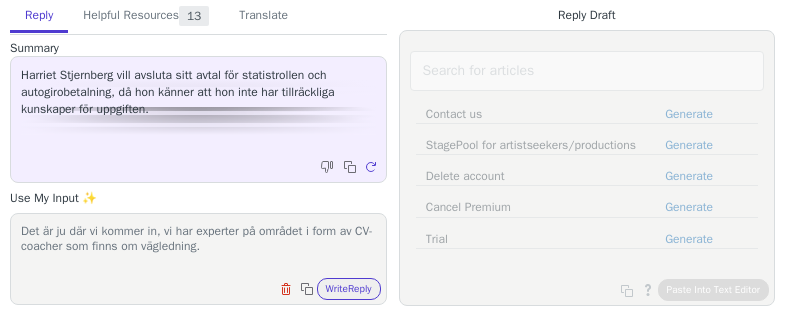 click on "Det är ju där vi kommer in, vi har experter på området i form av CV-coacher som finns om vägledning." at bounding box center (198, 246) 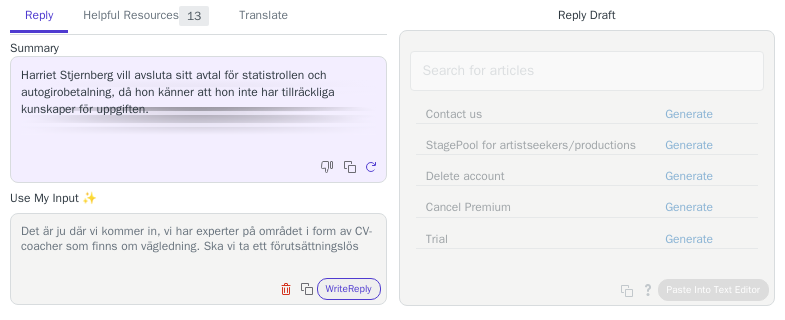scroll, scrollTop: 1, scrollLeft: 0, axis: vertical 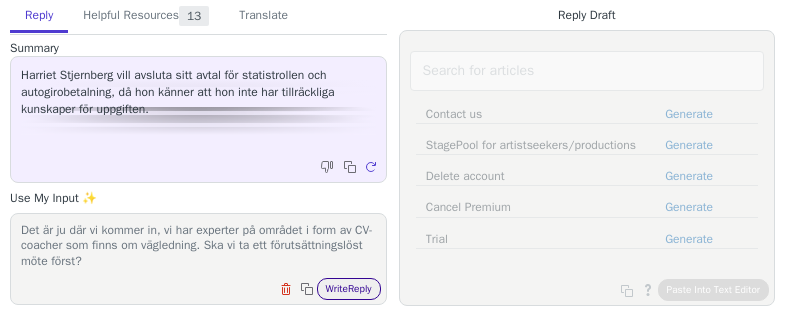 type on "Det är ju där vi kommer in, vi har experter på området i form av CV-coacher som finns om vägledning. Ska vi ta ett förutsättningslöst möte först?" 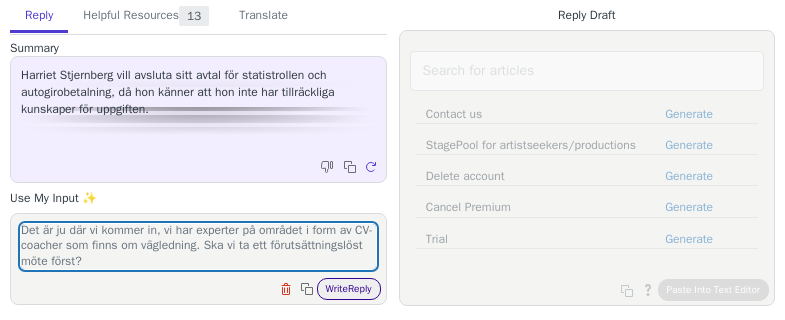 drag, startPoint x: 351, startPoint y: 296, endPoint x: 374, endPoint y: 291, distance: 23.537205 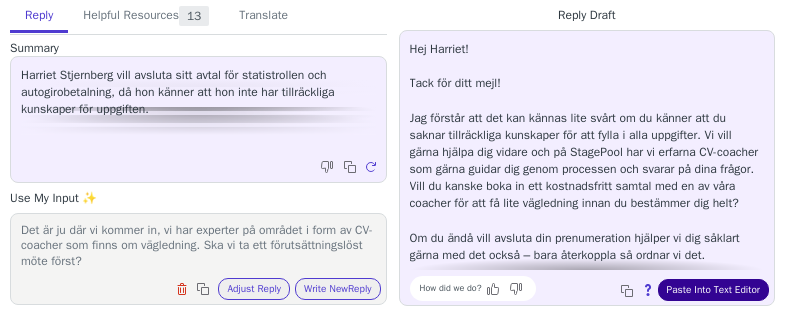 click on "Paste Into Text Editor" at bounding box center (713, 290) 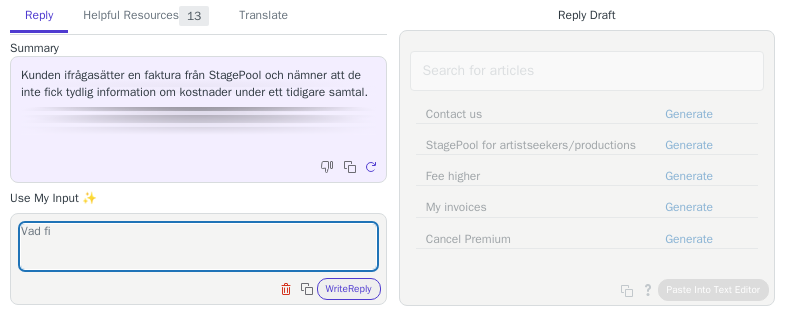 scroll, scrollTop: 0, scrollLeft: 0, axis: both 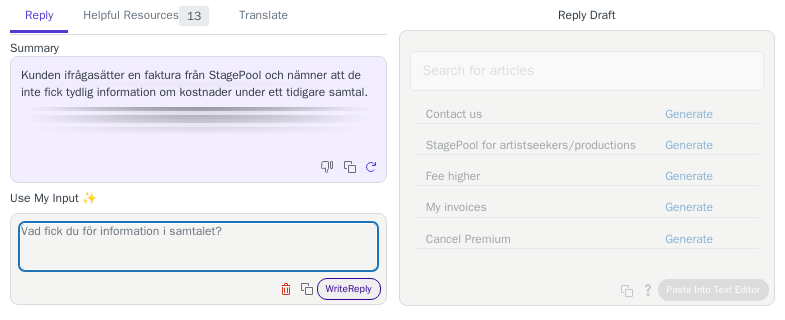 type on "Vad fick du för information i samtalet?" 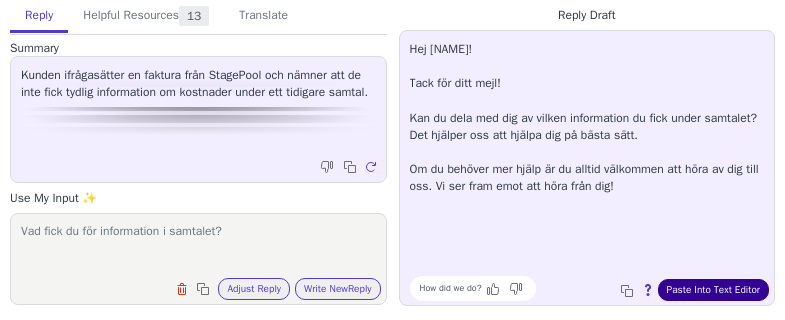 click on "Paste Into Text Editor" at bounding box center (713, 290) 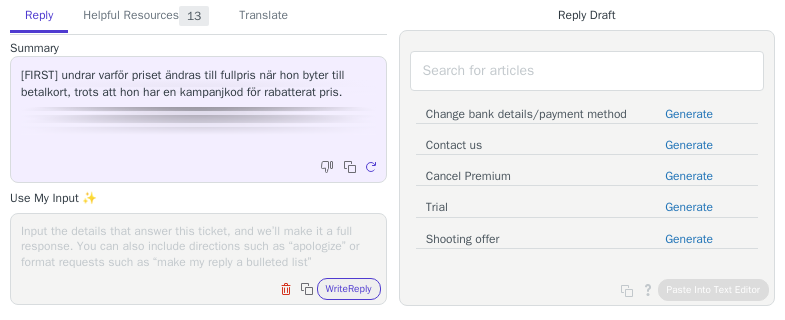 scroll, scrollTop: 0, scrollLeft: 0, axis: both 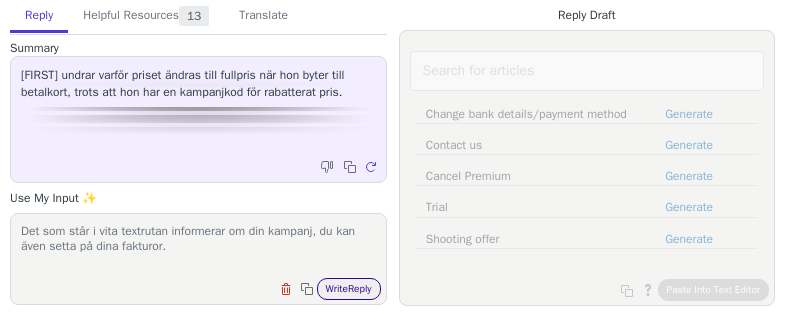 type on "Det som står i vita textrutan informerar om din kampanj, du kan även setta på dina fakturor." 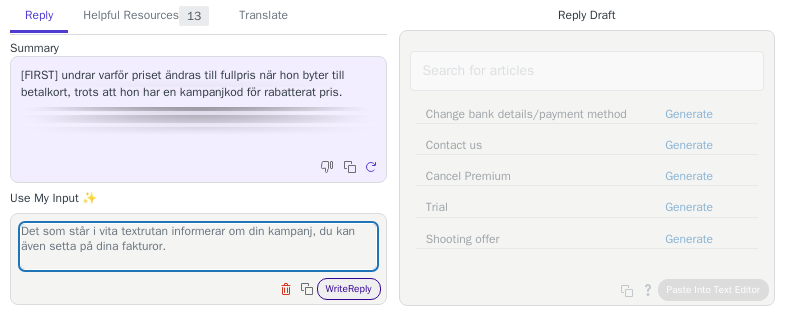 click on "Write  Reply" at bounding box center (349, 289) 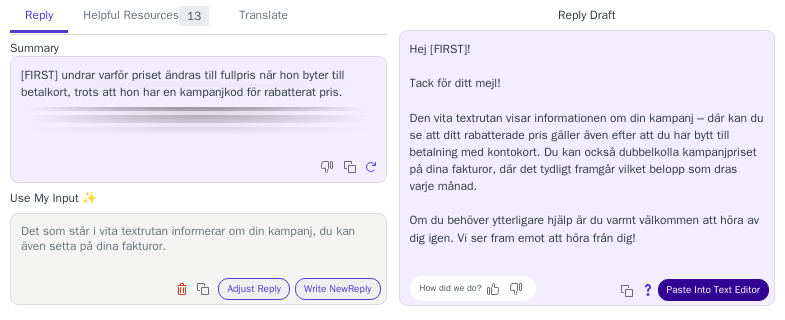 click on "Paste Into Text Editor" at bounding box center (713, 290) 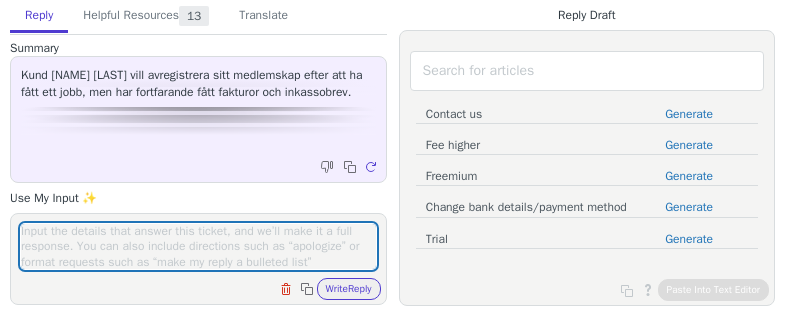 scroll, scrollTop: 0, scrollLeft: 0, axis: both 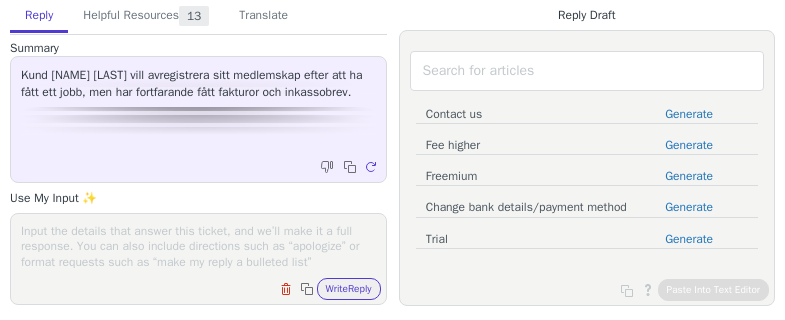 click at bounding box center (198, 246) 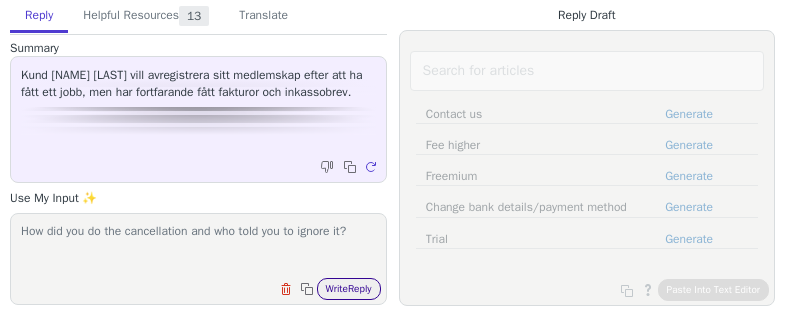 type on "How did you do the cancellation and who told you to ignore it?" 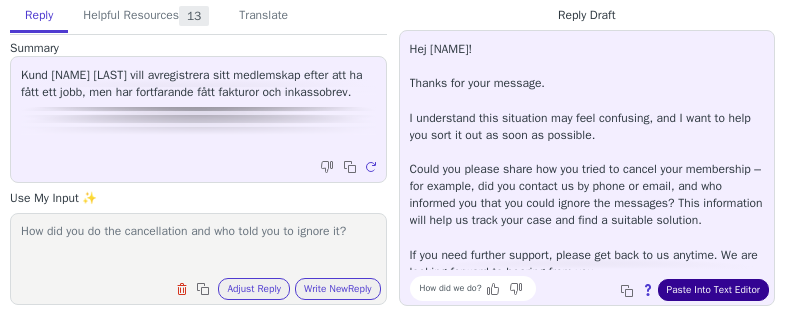 click on "Paste Into Text Editor" at bounding box center [713, 290] 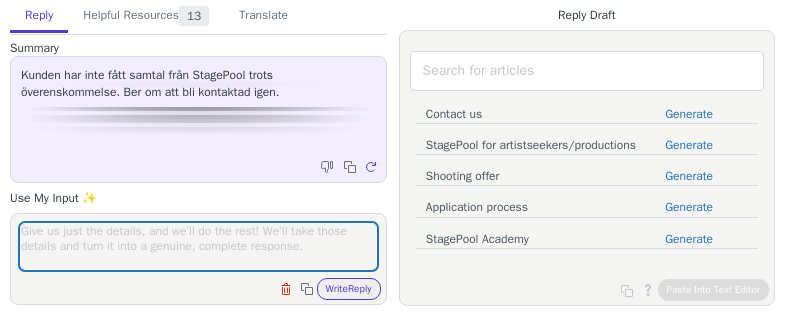 scroll, scrollTop: 0, scrollLeft: 0, axis: both 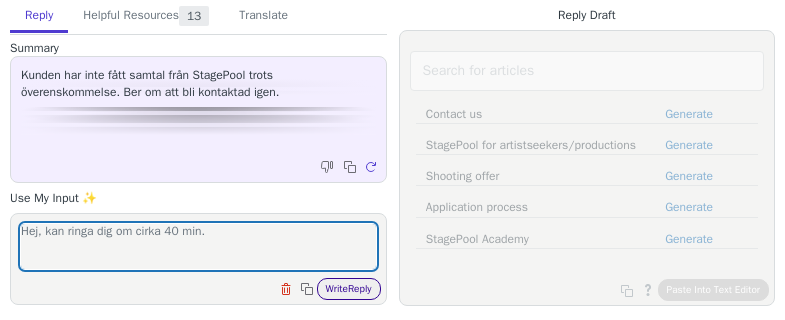 type on "Hej, kan ringa dig om cirka 40 min." 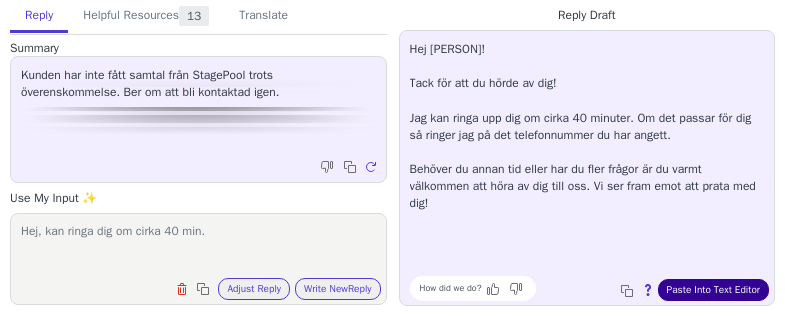 click on "Paste Into Text Editor" at bounding box center (713, 290) 